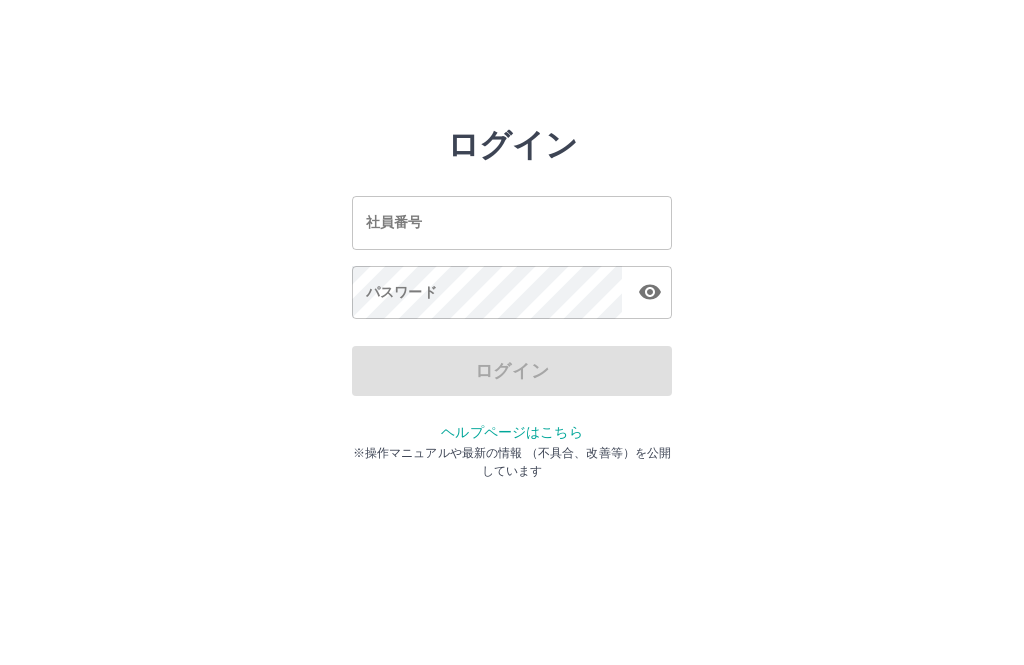 scroll, scrollTop: 0, scrollLeft: 0, axis: both 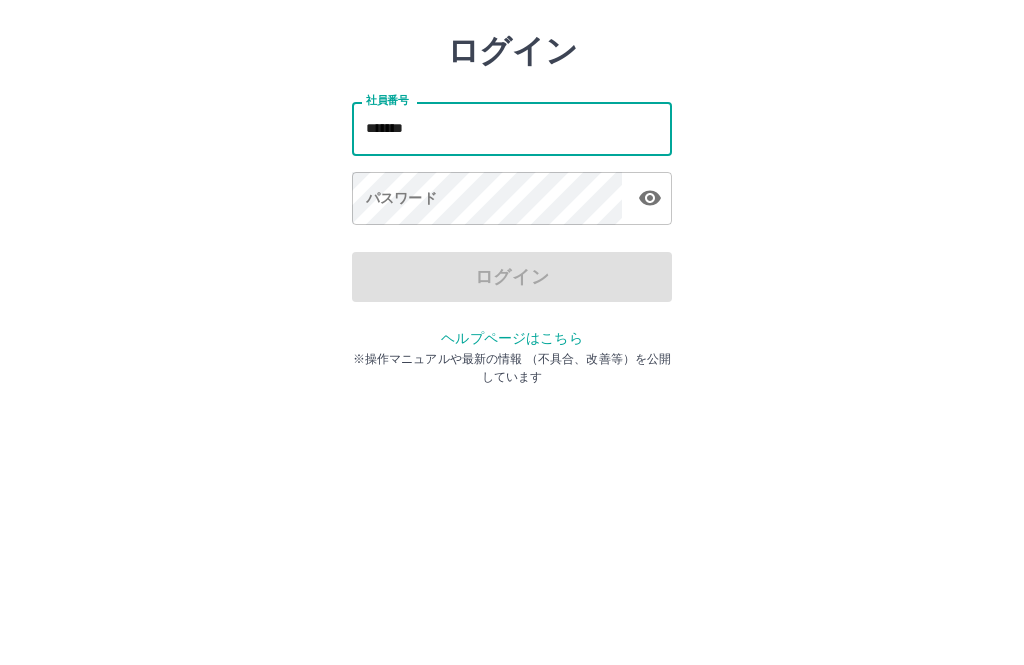 type on "*******" 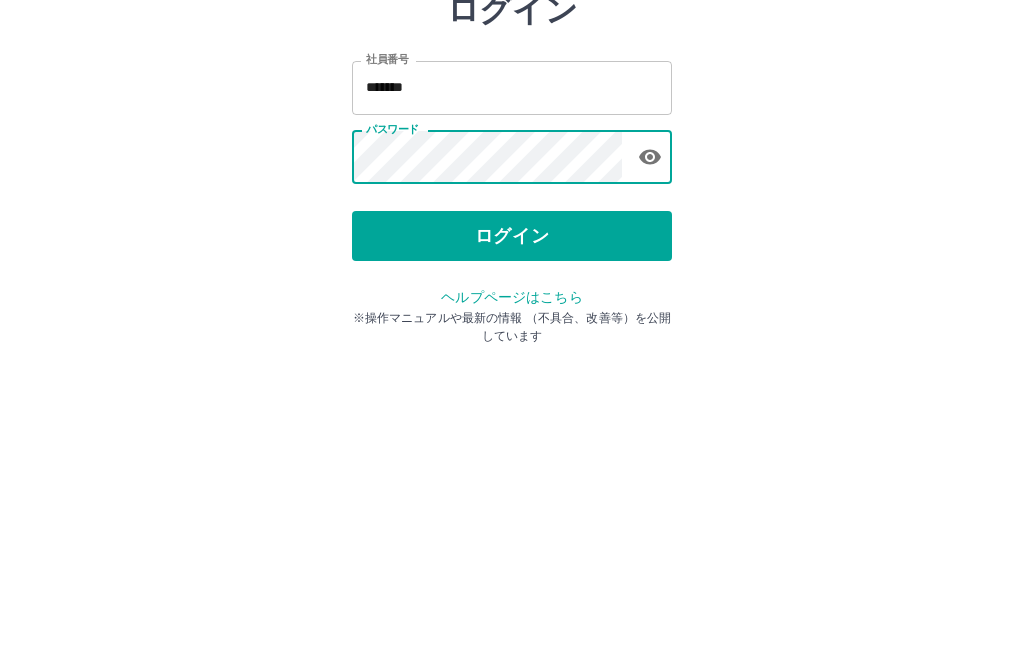 click on "ログイン" at bounding box center [512, 371] 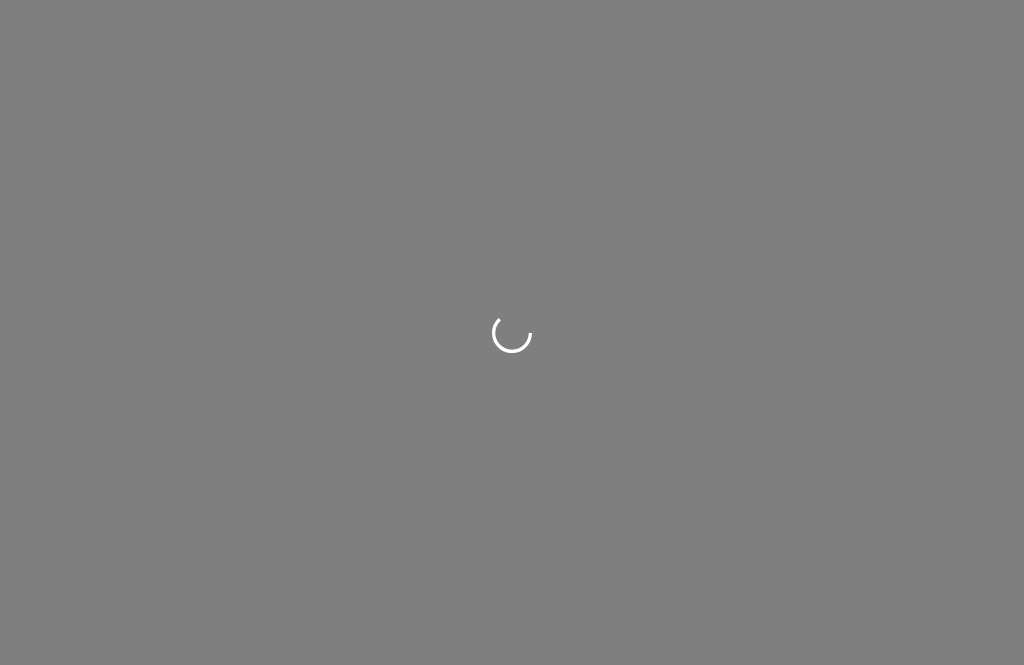 scroll, scrollTop: 0, scrollLeft: 0, axis: both 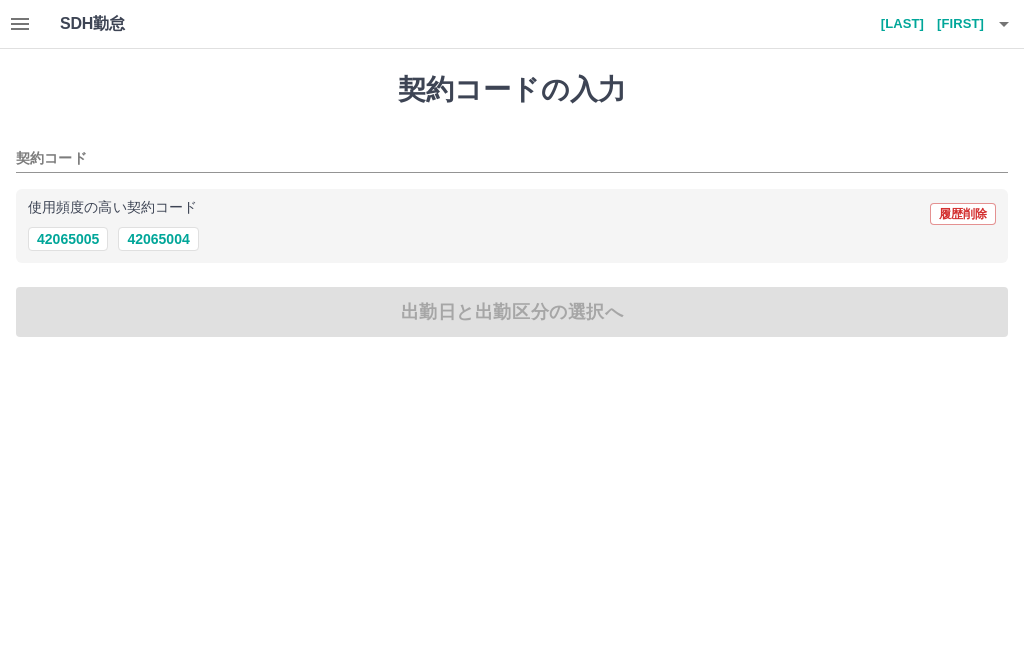 click on "42065005" at bounding box center [68, 239] 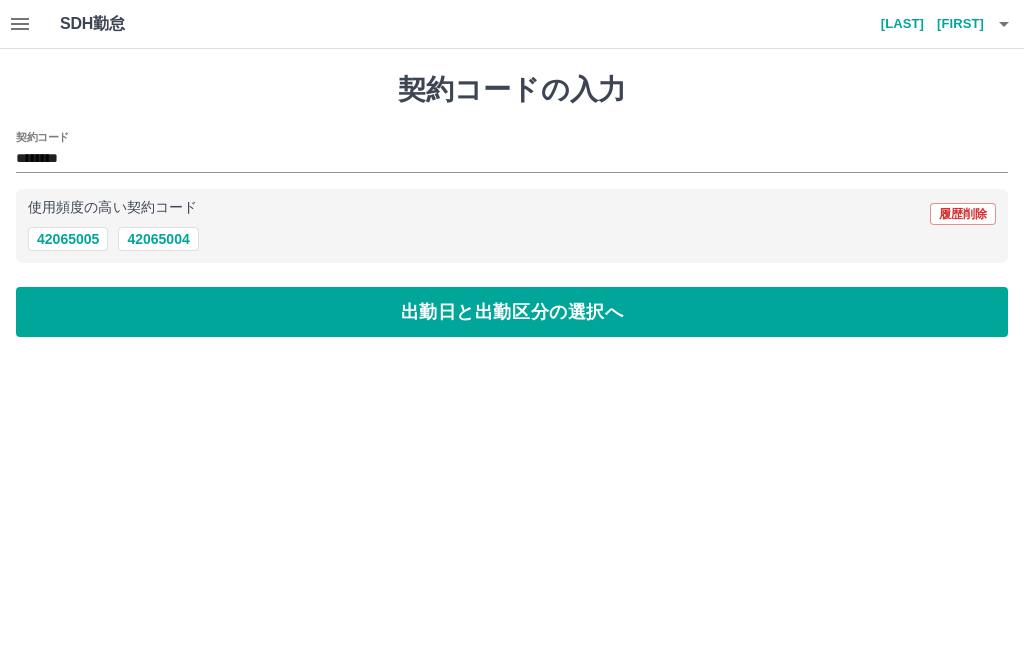 click on "出勤日と出勤区分の選択へ" at bounding box center [512, 312] 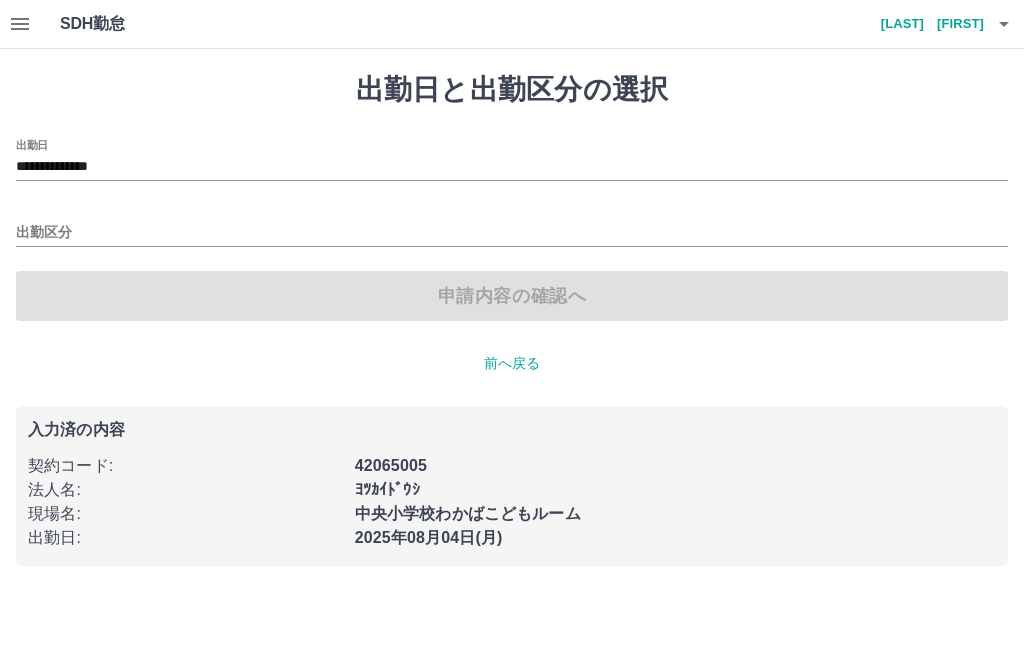click on "**********" at bounding box center [512, 167] 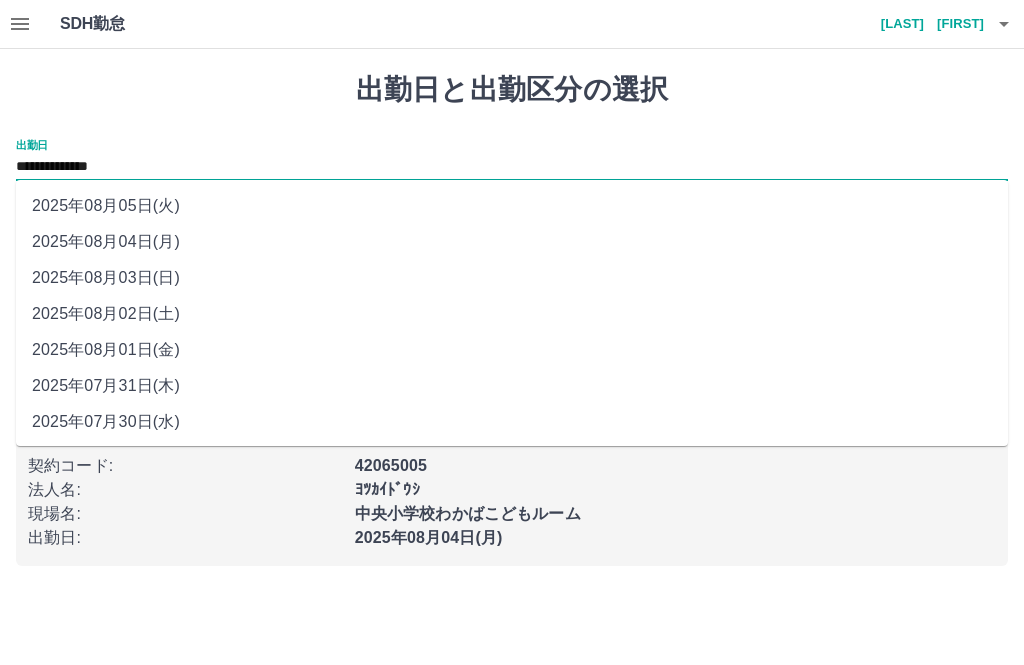 click on "2025年08月01日(金)" at bounding box center (512, 350) 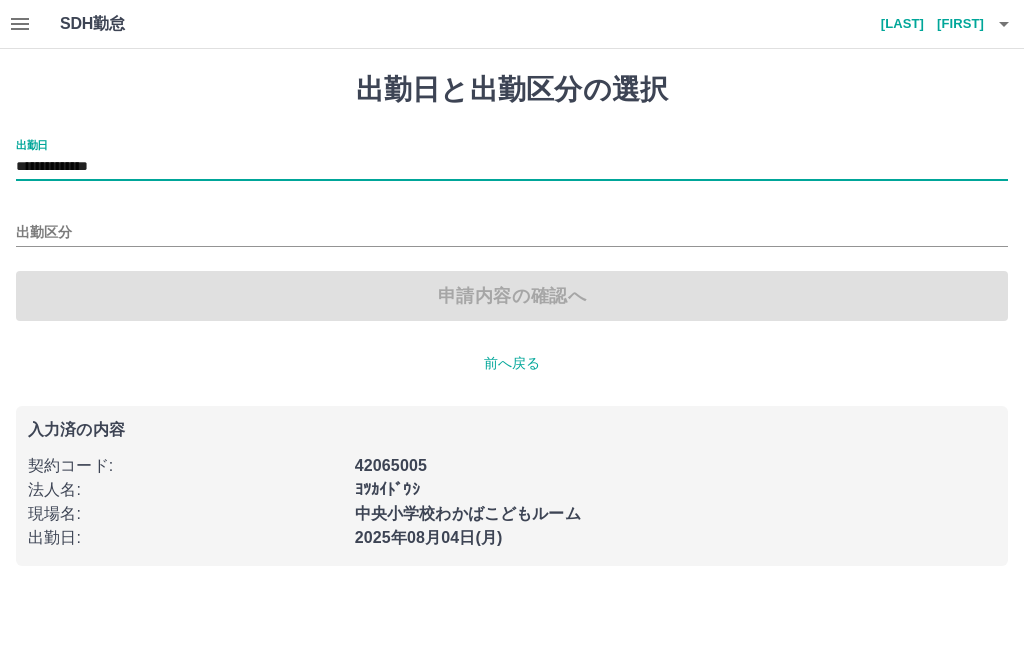 click on "出勤区分" at bounding box center (512, 233) 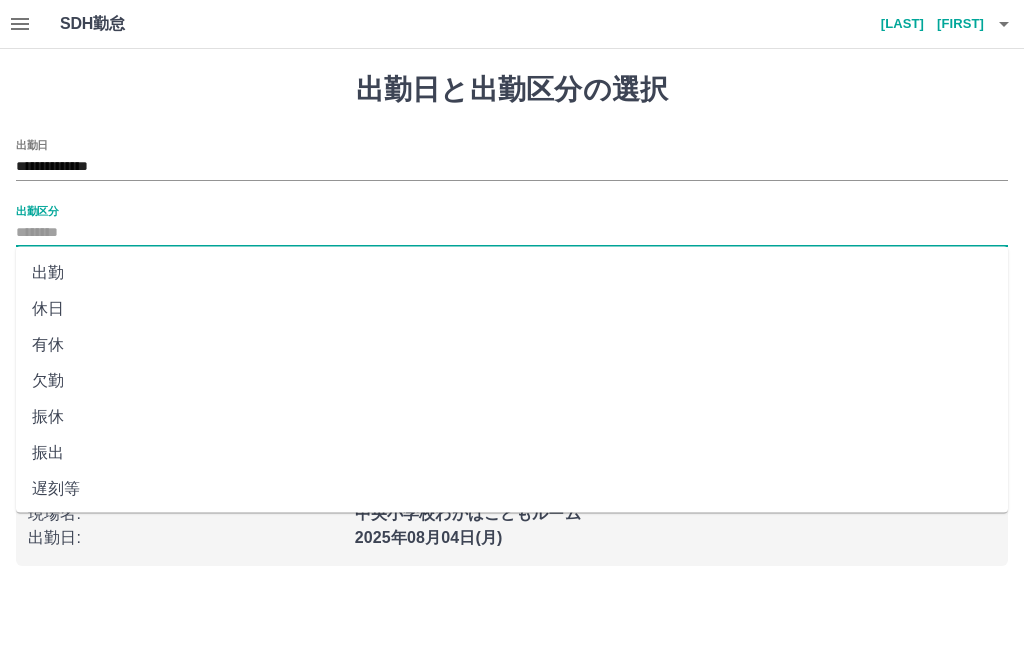 click on "休日" at bounding box center (512, 309) 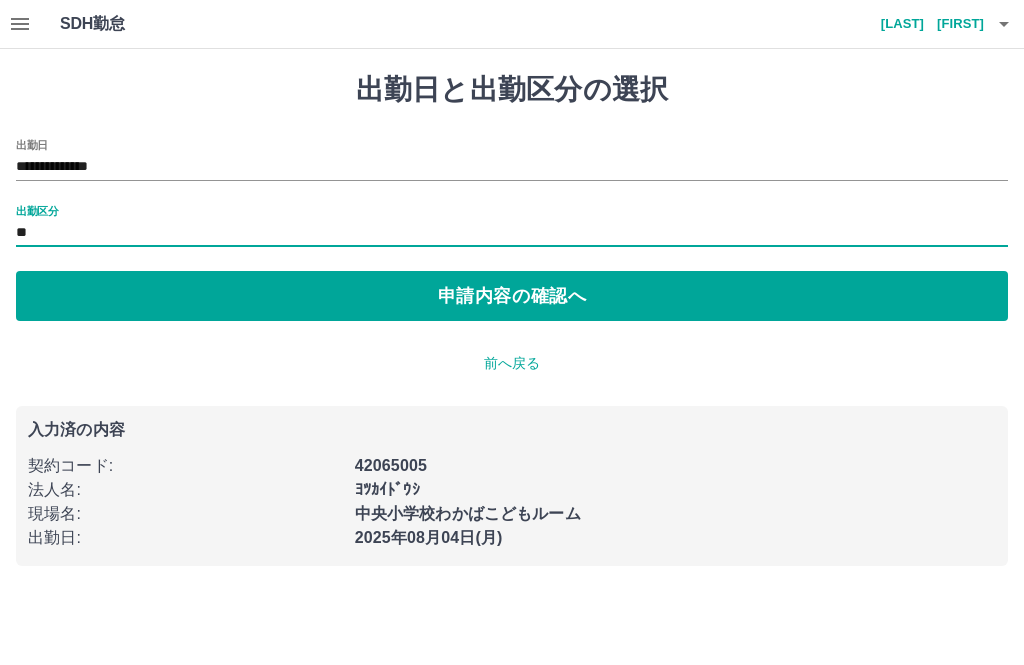 click on "申請内容の確認へ" at bounding box center (512, 296) 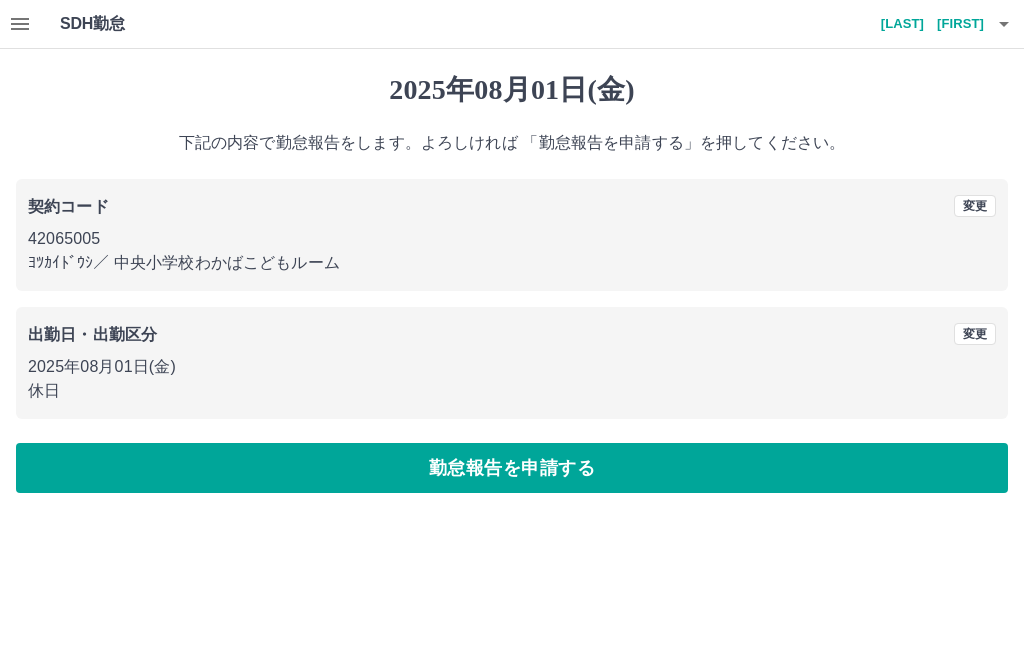 click on "勤怠報告を申請する" at bounding box center [512, 468] 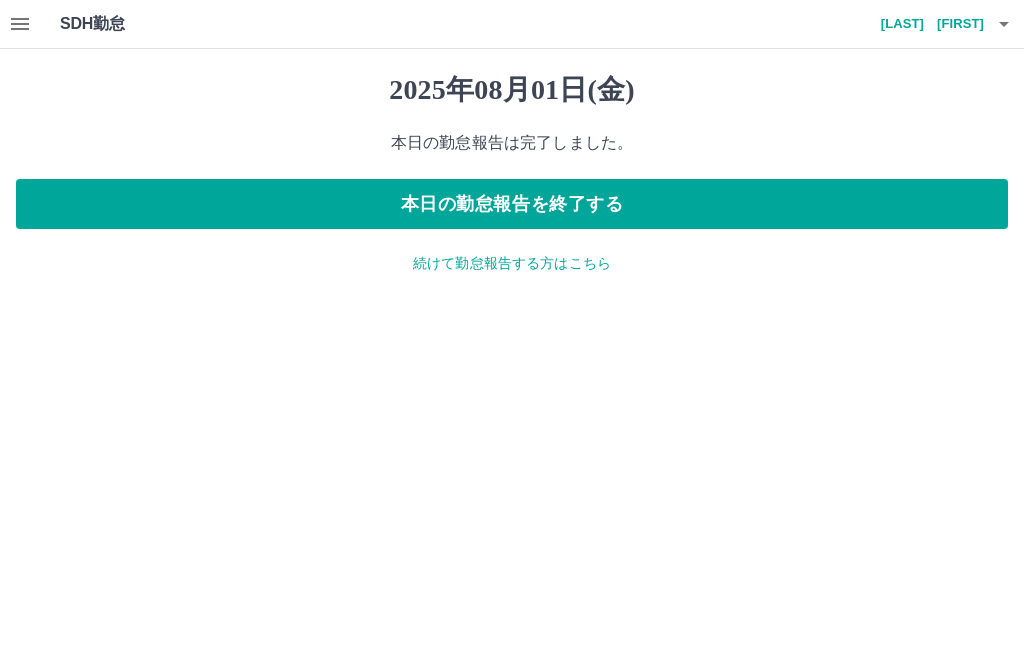 click on "続けて勤怠報告する方はこちら" at bounding box center [512, 263] 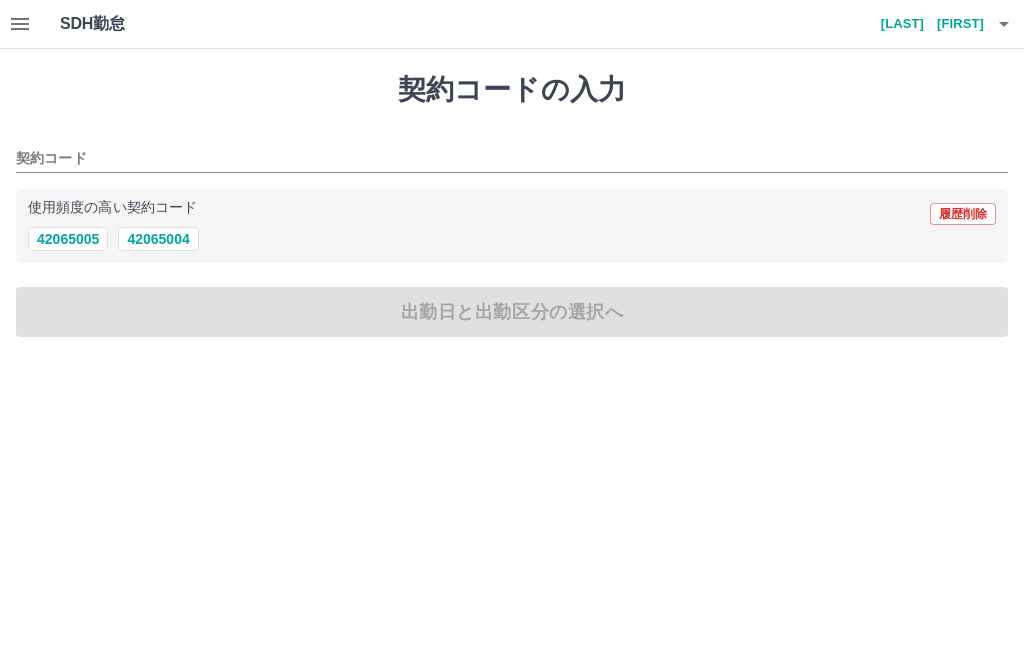 click on "42065005" at bounding box center (68, 239) 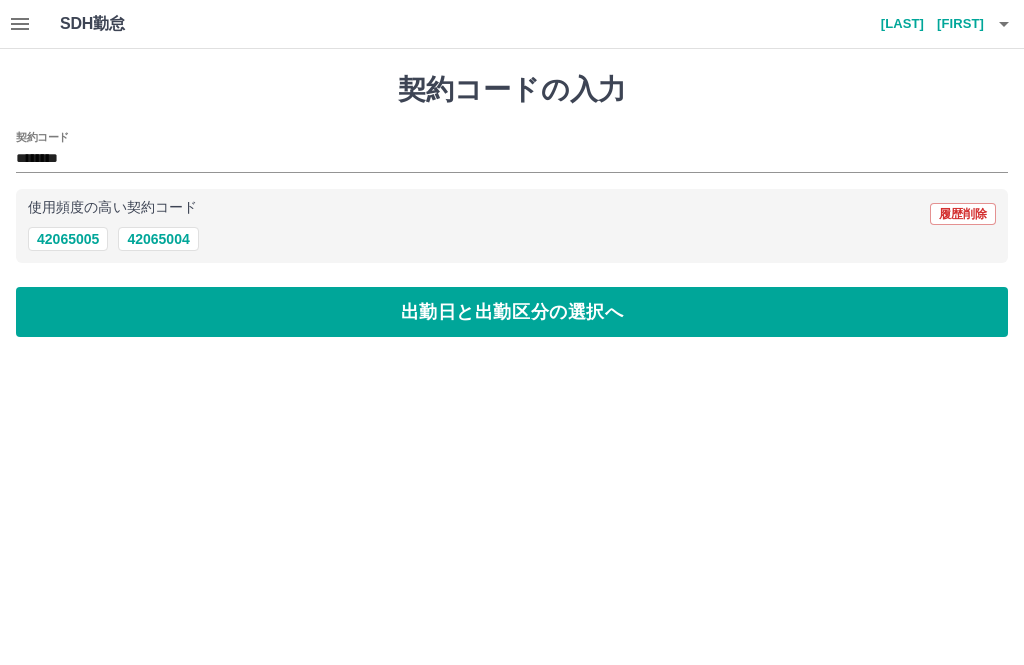 click on "出勤日と出勤区分の選択へ" at bounding box center (512, 312) 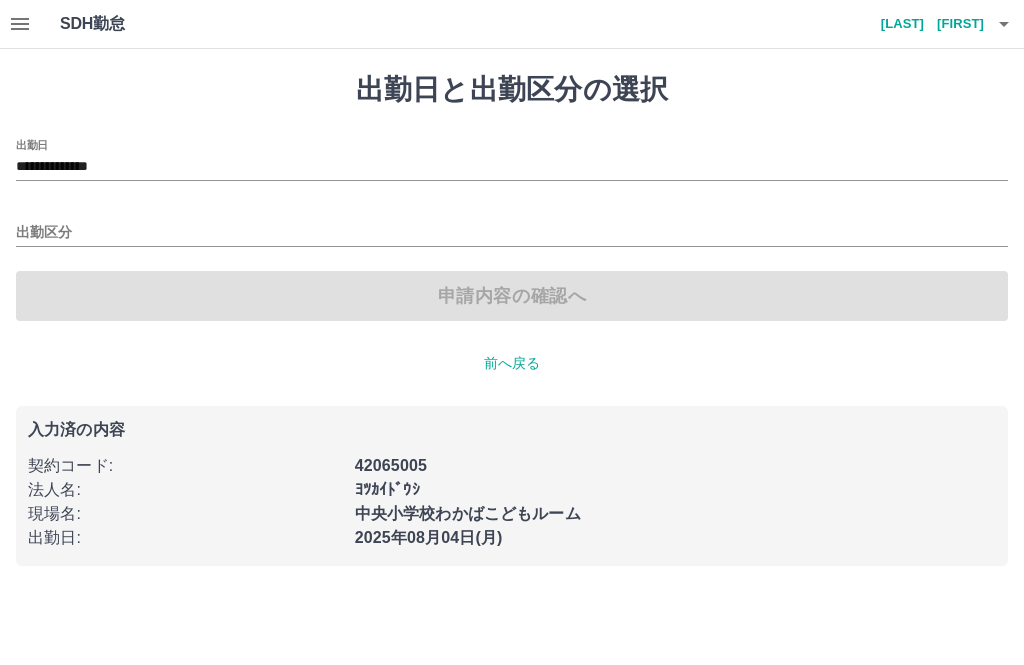 click on "**********" at bounding box center [512, 167] 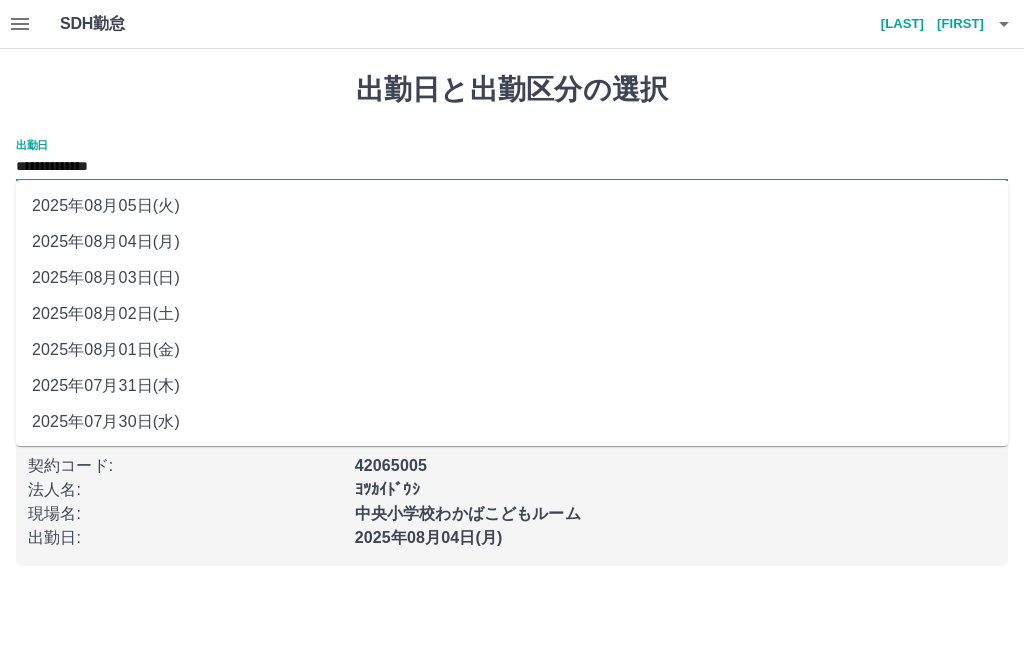 click on "2025年08月02日(土)" at bounding box center [512, 314] 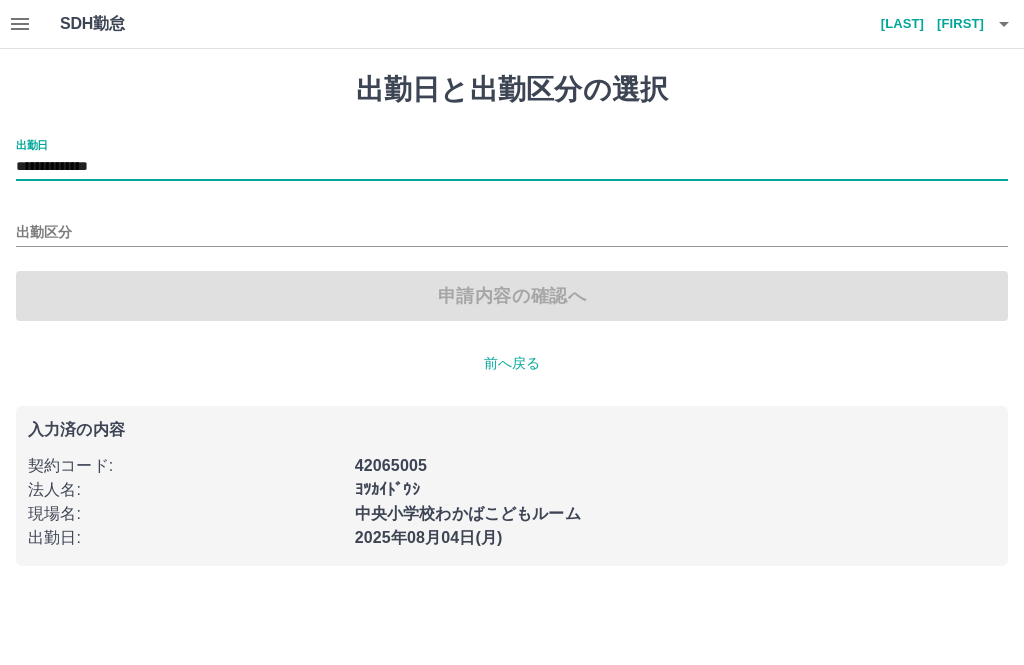 click on "出勤区分" at bounding box center (512, 233) 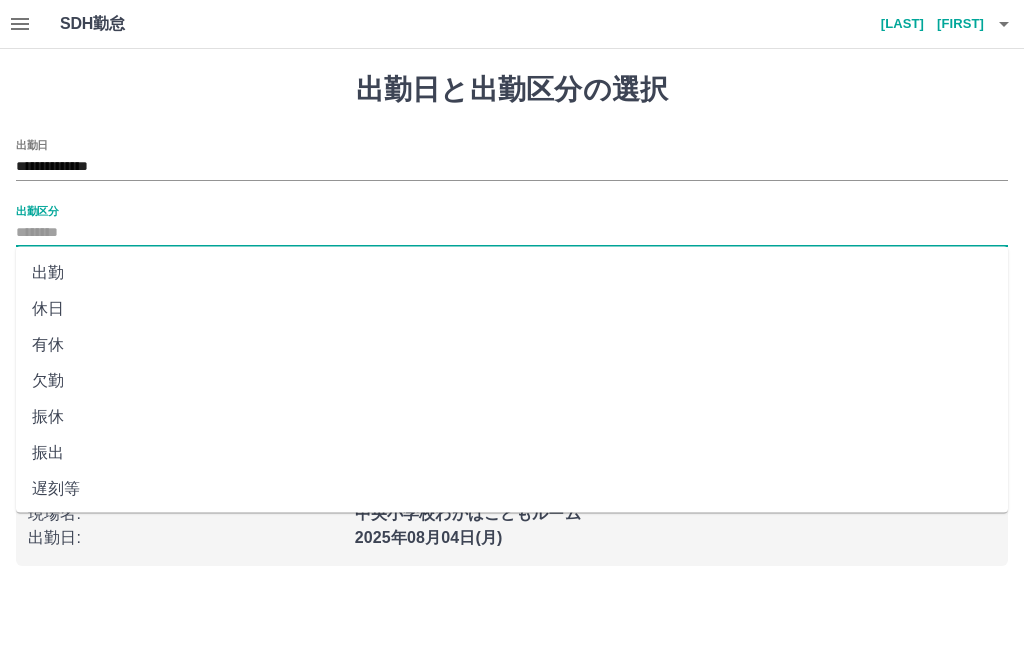 click on "休日" at bounding box center (512, 309) 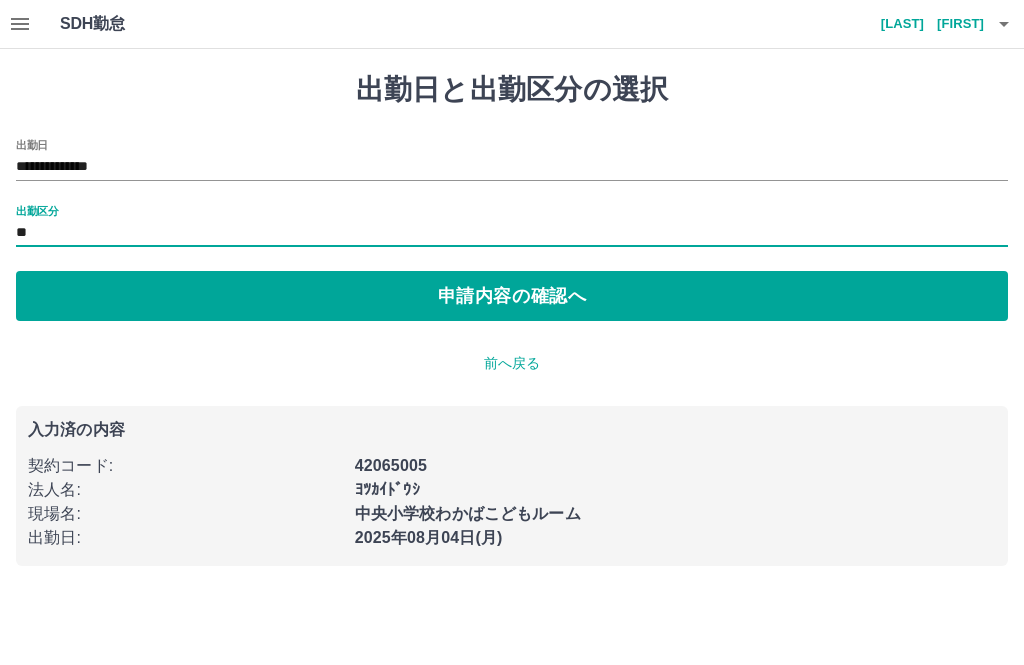 click on "申請内容の確認へ" at bounding box center (512, 296) 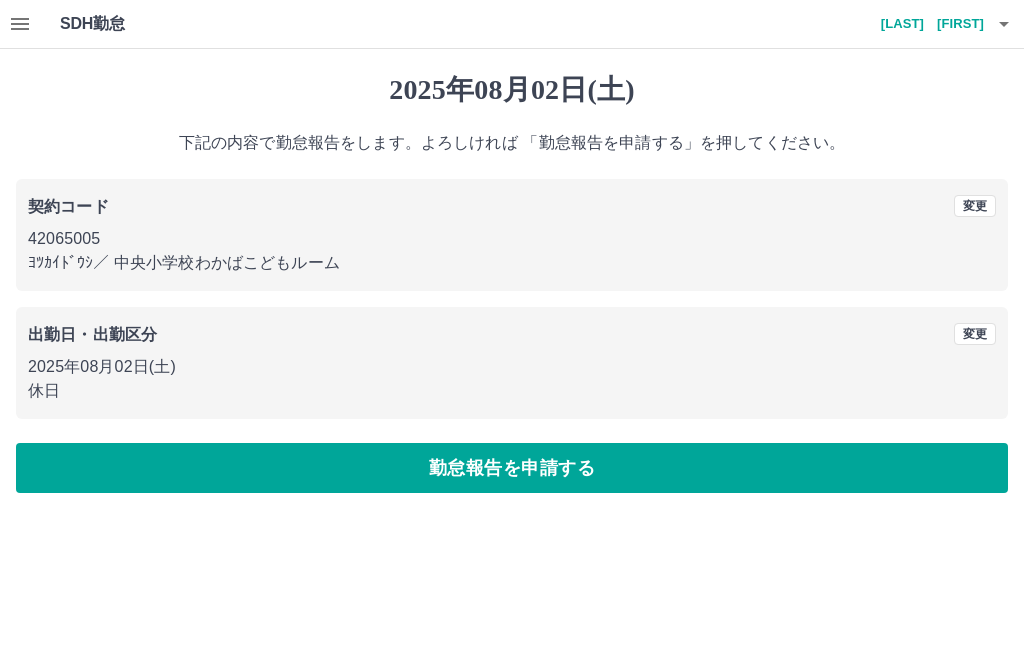click on "勤怠報告を申請する" at bounding box center (512, 468) 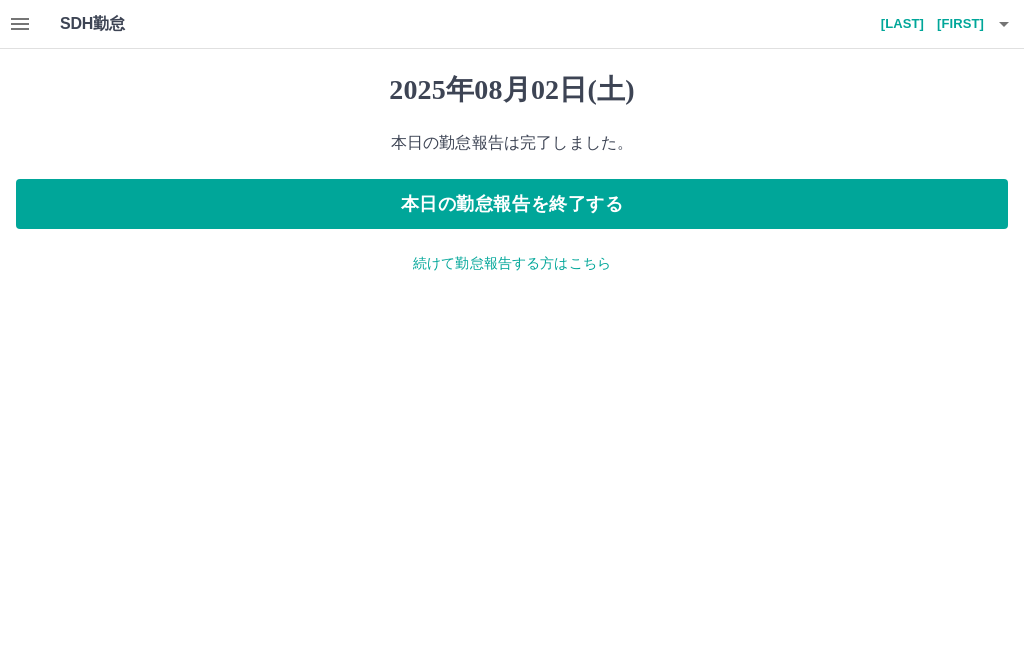 click on "続けて勤怠報告する方はこちら" at bounding box center (512, 263) 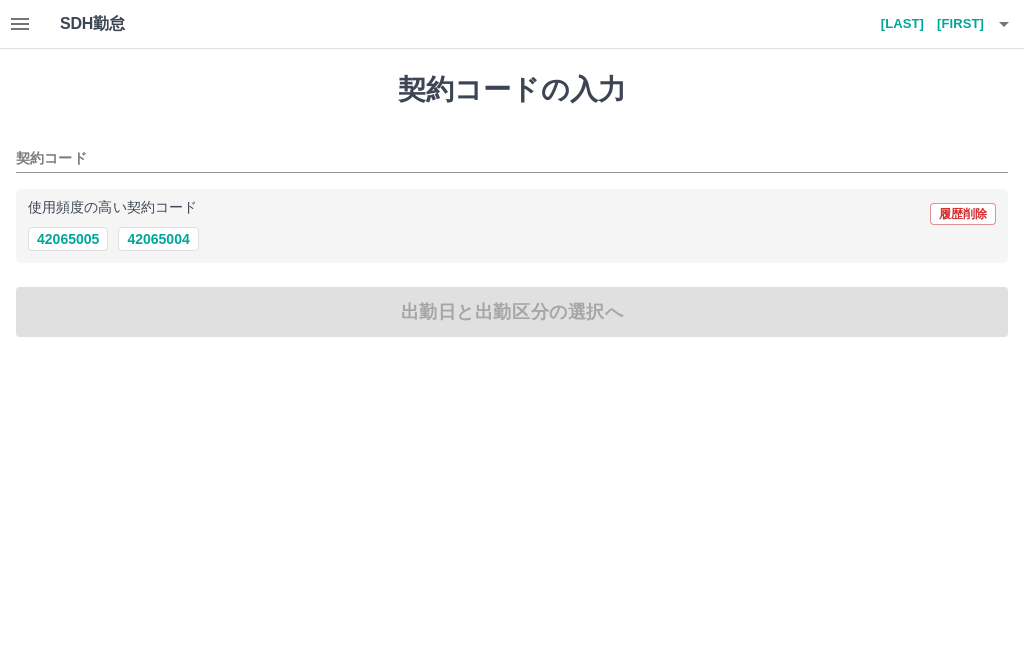 click on "42065005" at bounding box center [68, 239] 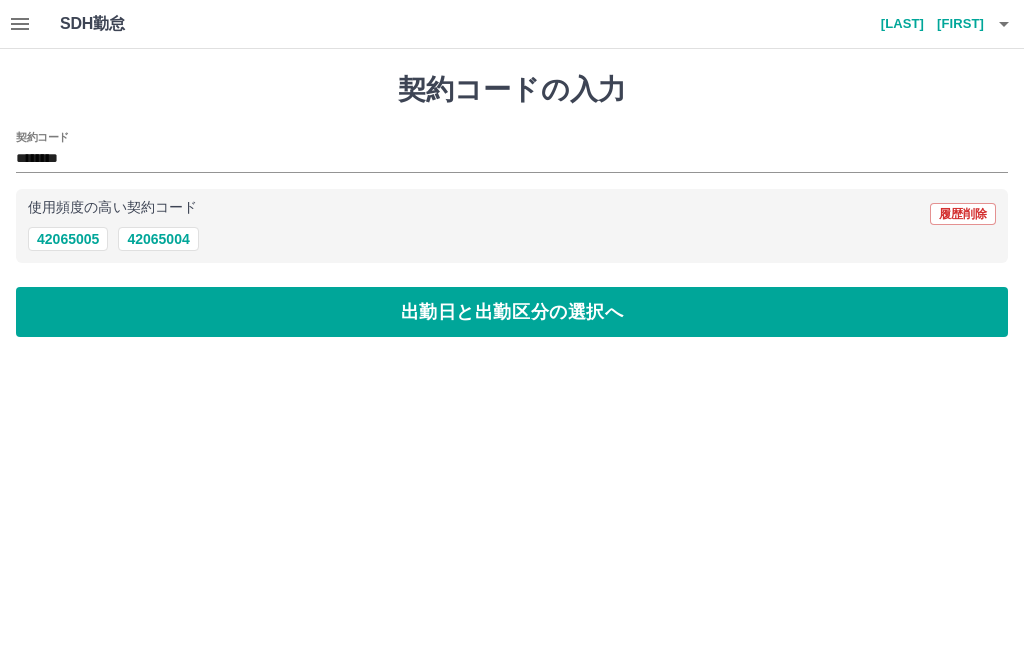 type on "********" 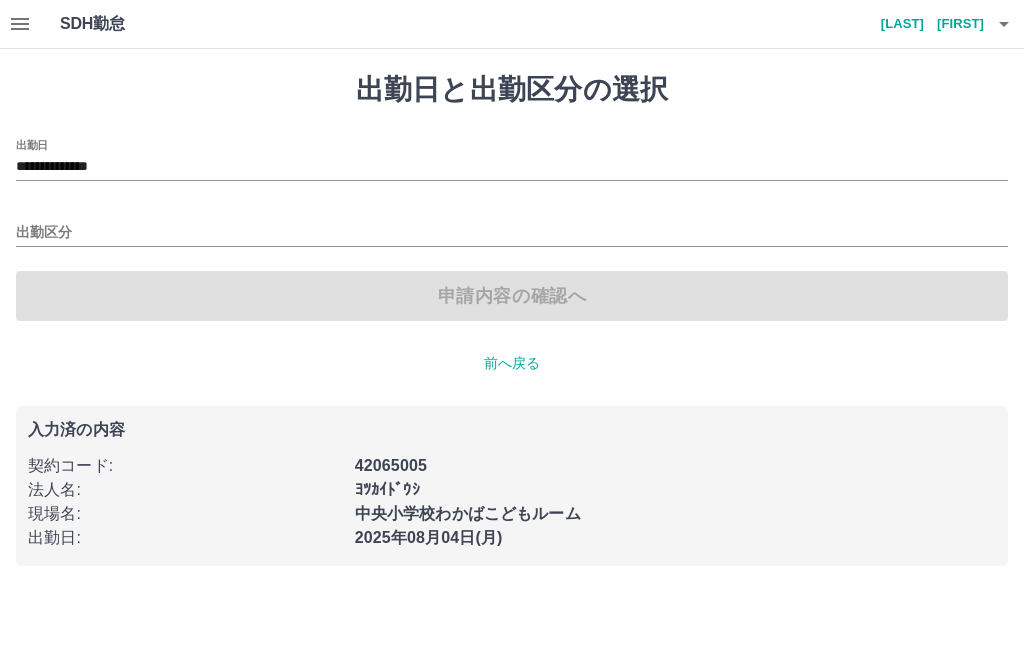 click on "**********" at bounding box center [512, 167] 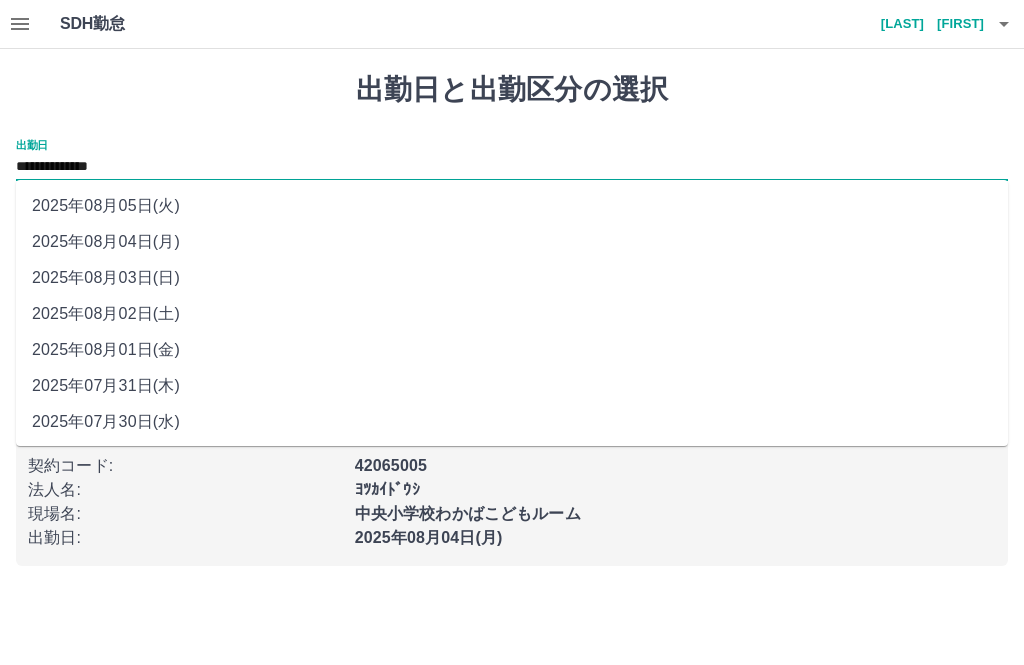 click on "2025年08月03日(日)" at bounding box center [512, 278] 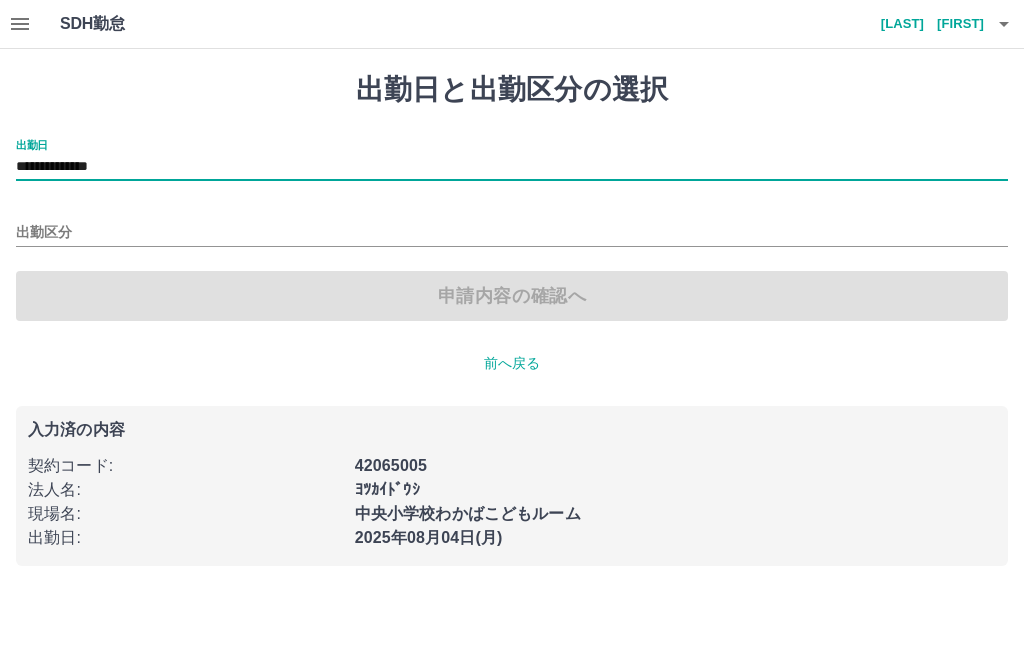 click on "出勤区分" at bounding box center (512, 233) 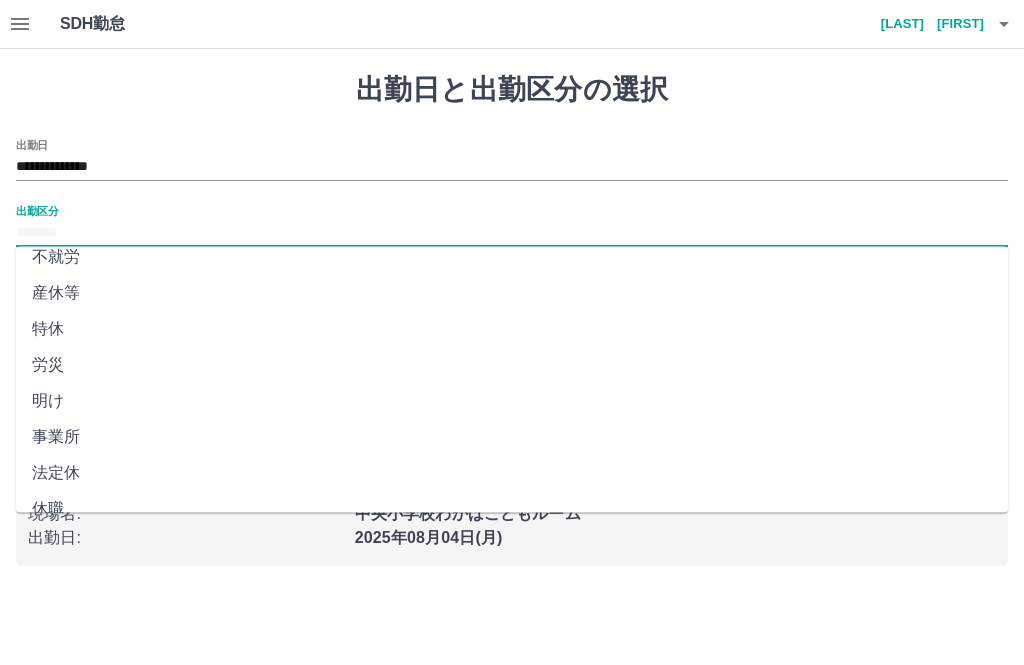 scroll, scrollTop: 372, scrollLeft: 0, axis: vertical 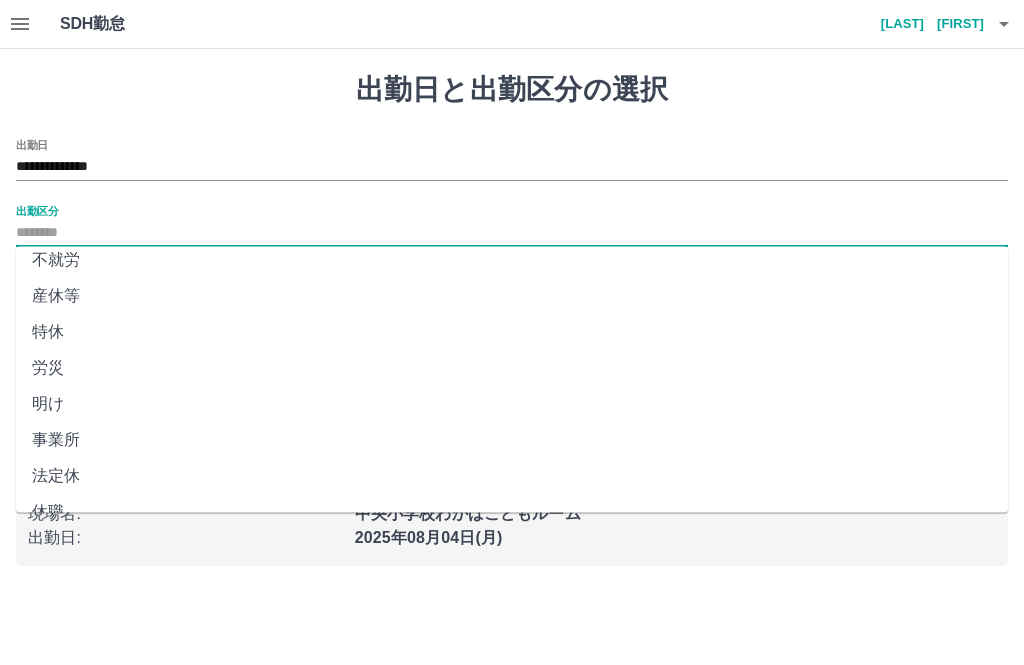 click on "法定休" at bounding box center [512, 477] 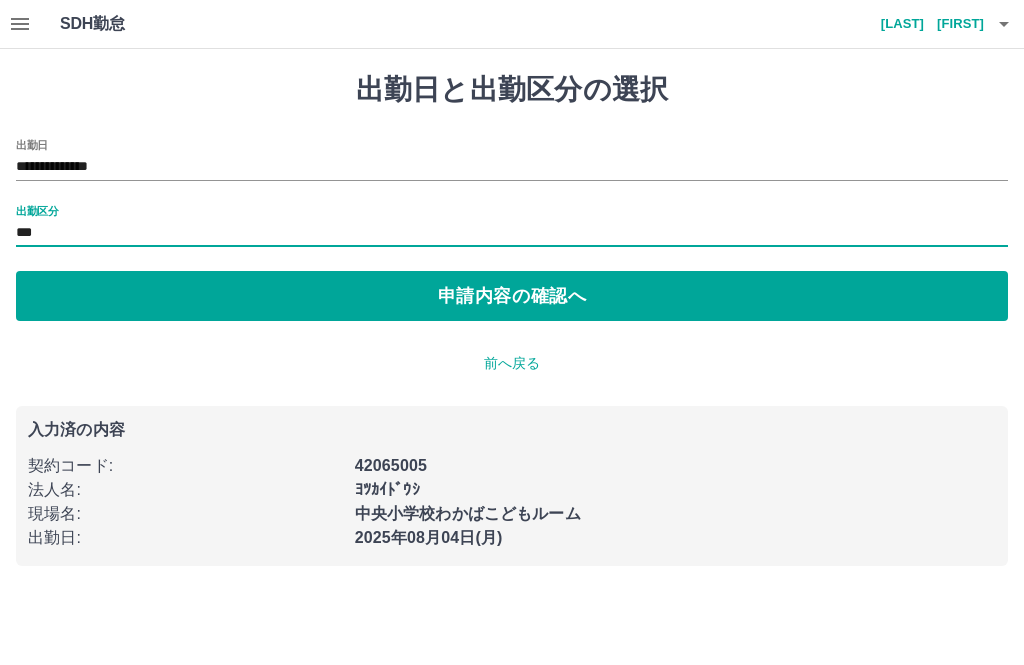 click on "申請内容の確認へ" at bounding box center [512, 296] 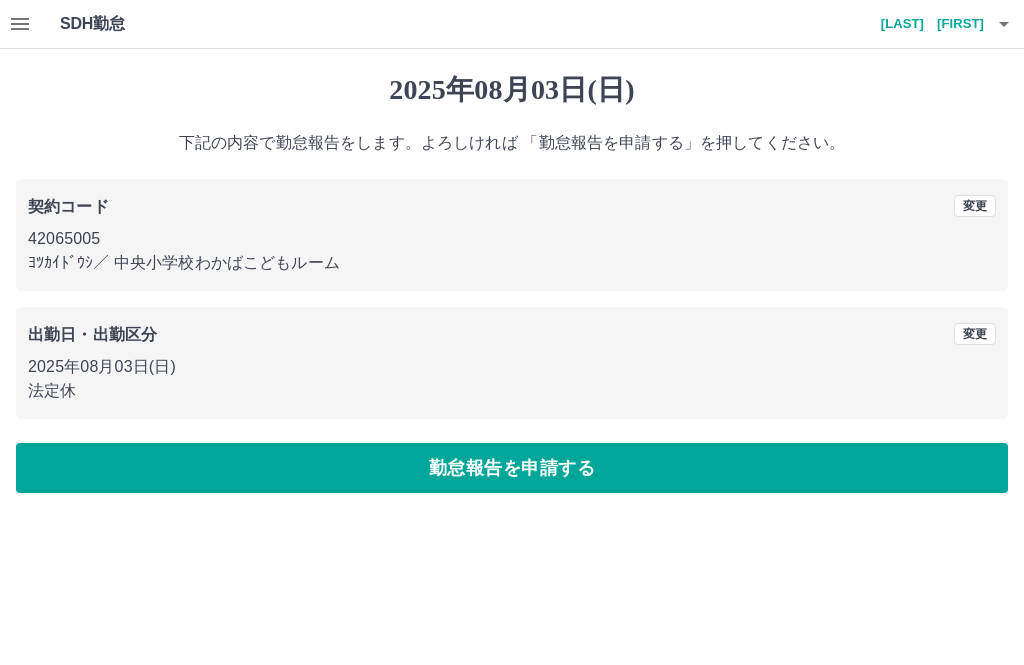 click on "勤怠報告を申請する" at bounding box center (512, 468) 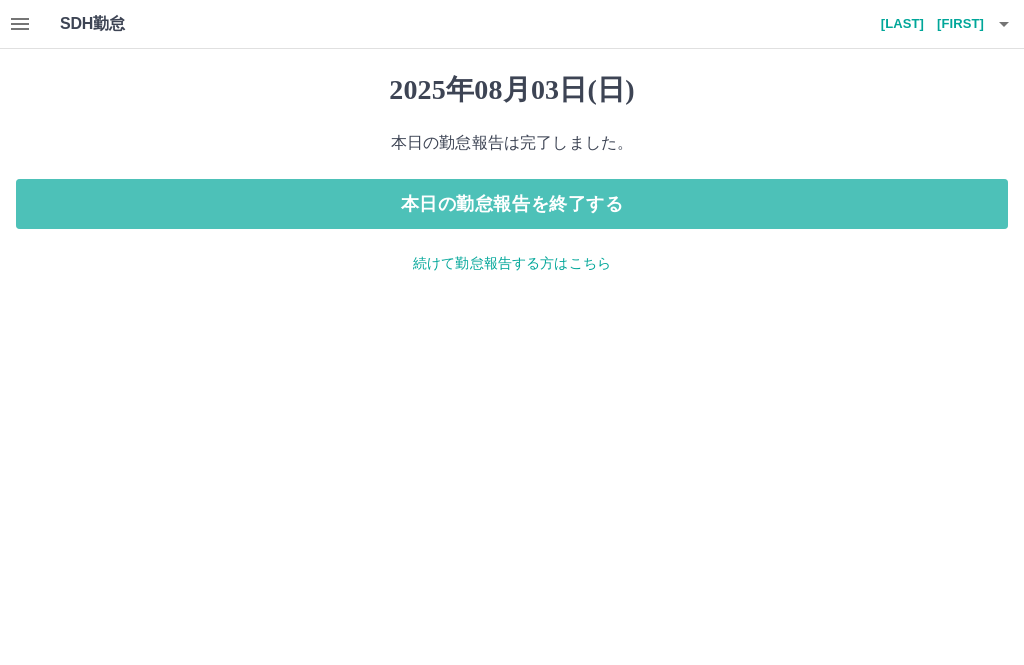 click on "本日の勤怠報告を終了する" at bounding box center [512, 204] 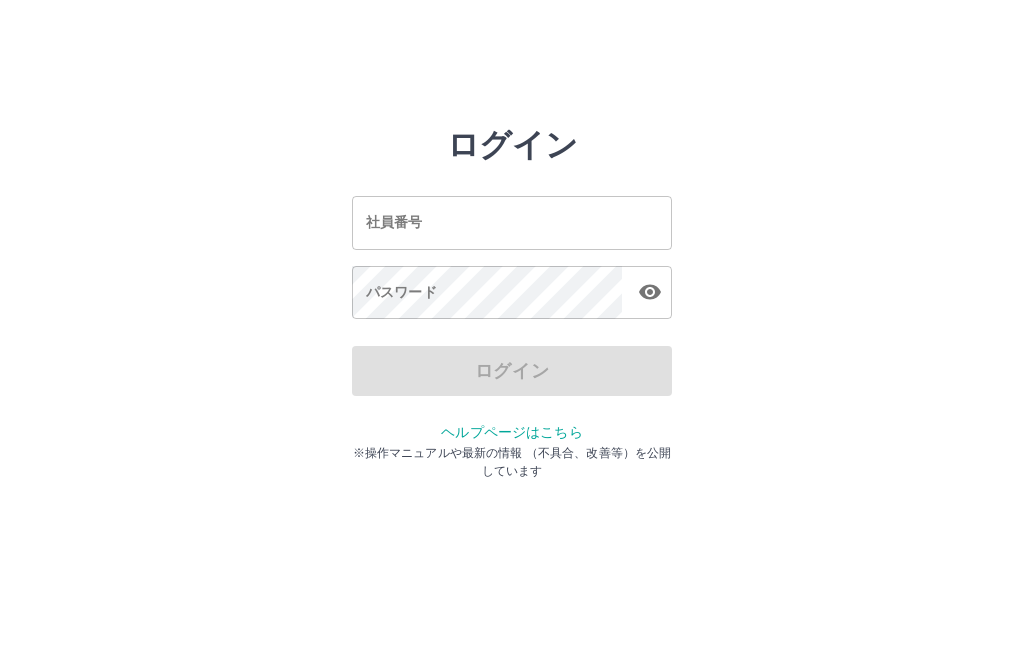 scroll, scrollTop: 0, scrollLeft: 0, axis: both 